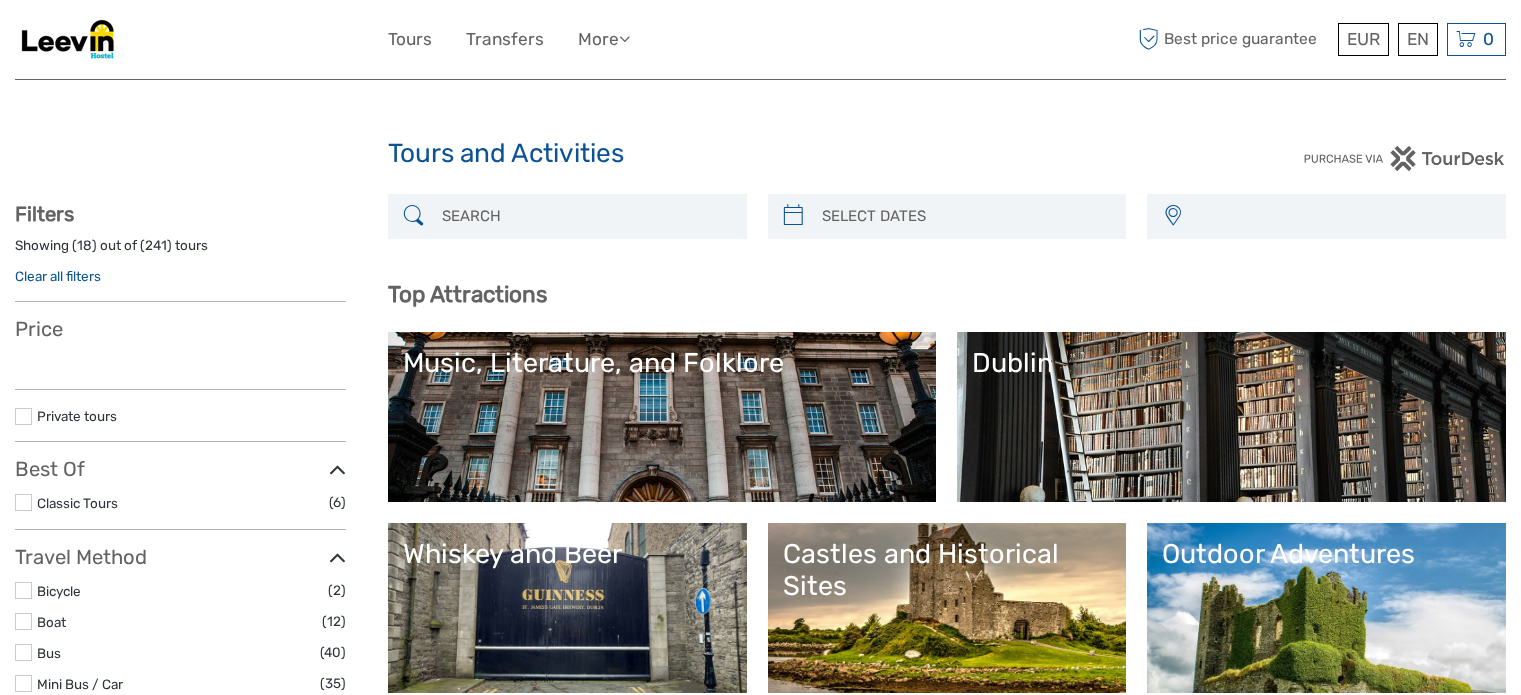 select 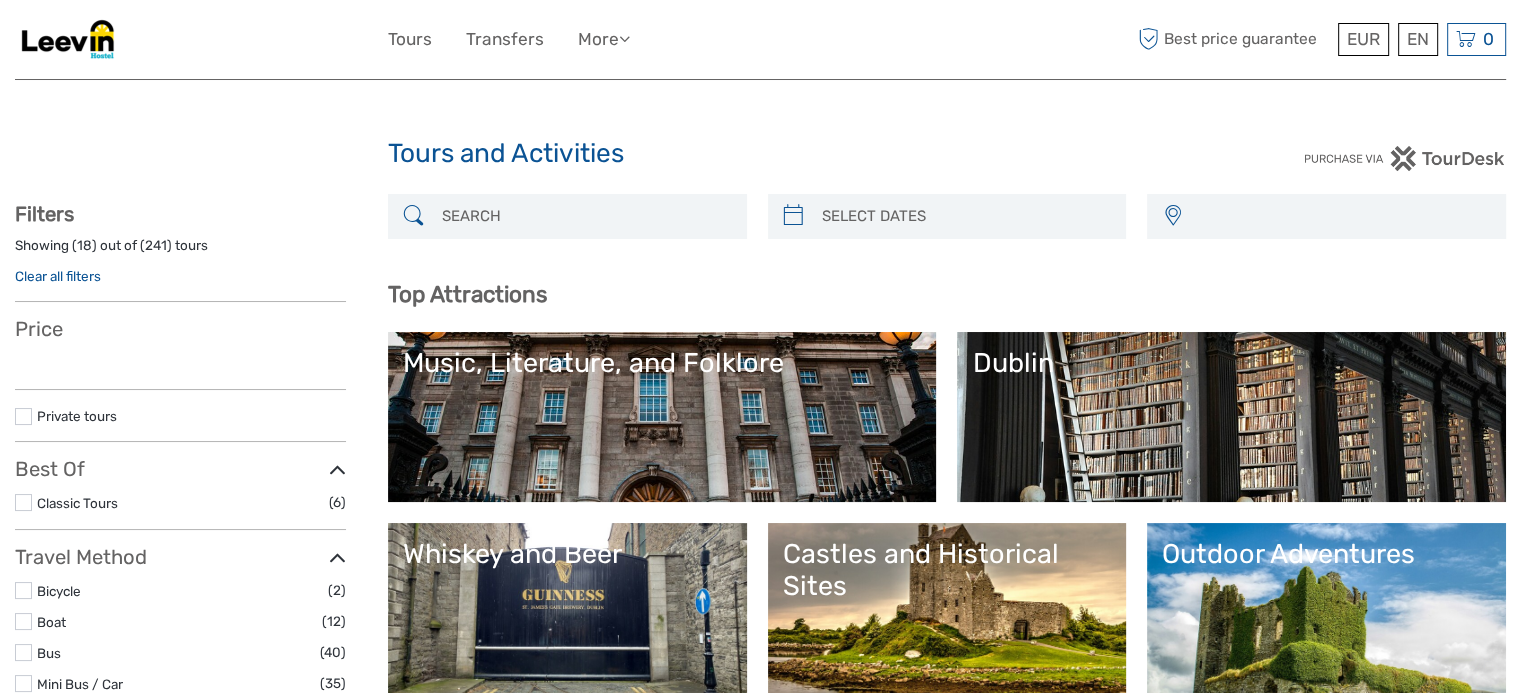 select 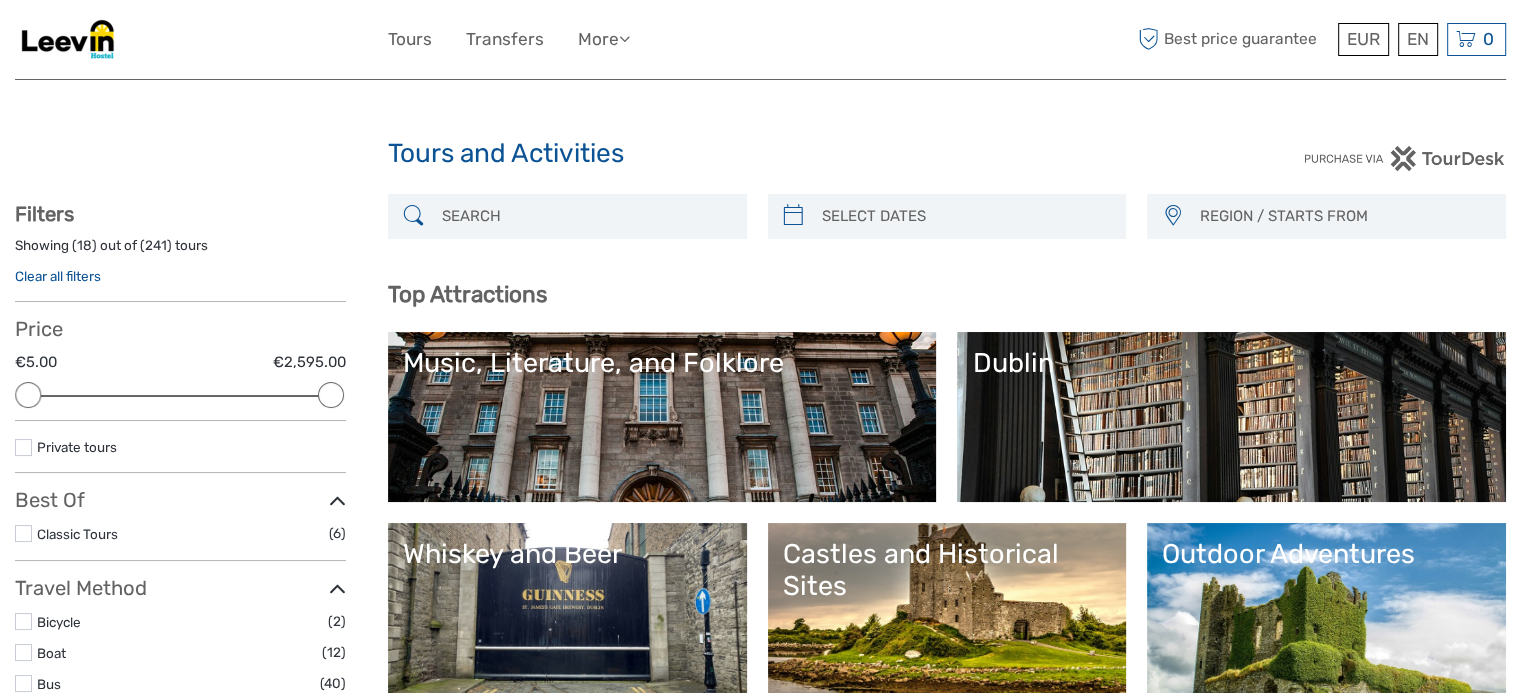 scroll, scrollTop: 0, scrollLeft: 0, axis: both 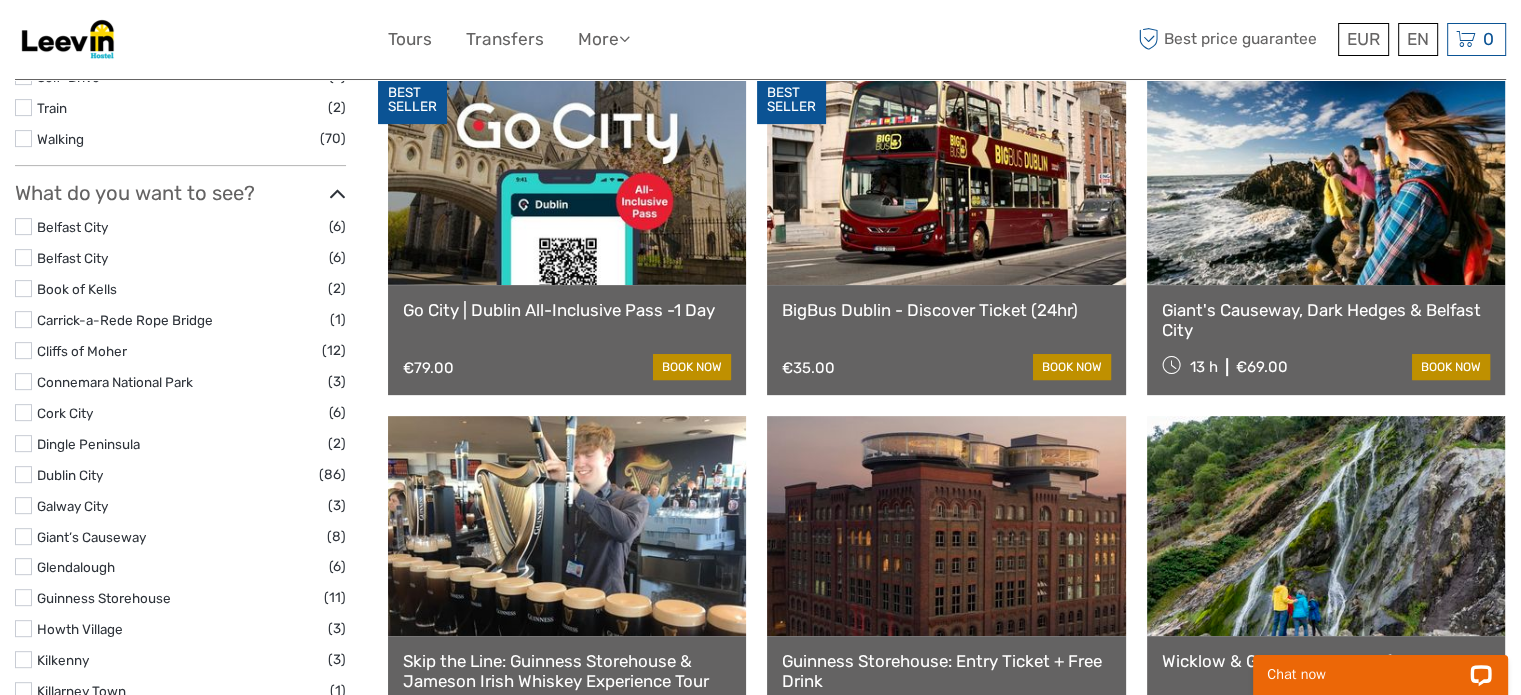 click at bounding box center (1326, 175) 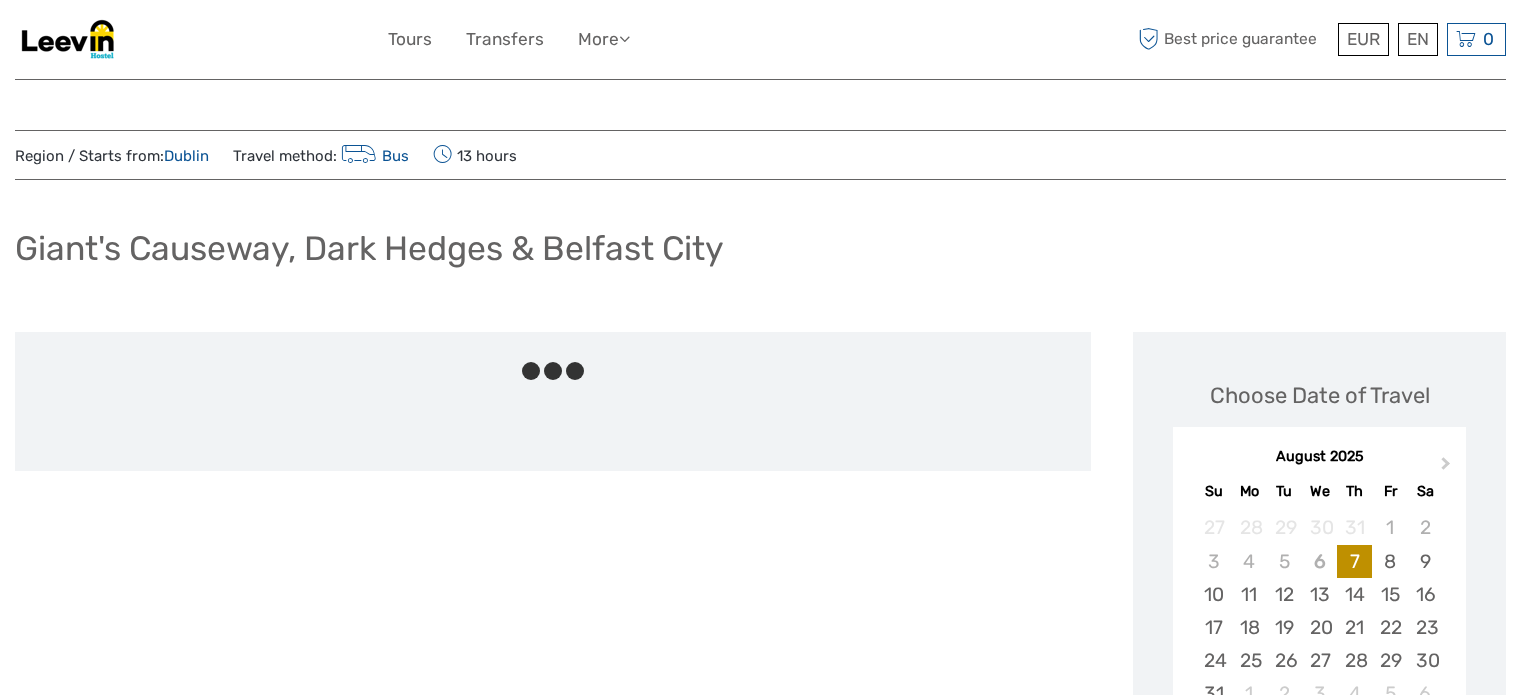 scroll, scrollTop: 0, scrollLeft: 0, axis: both 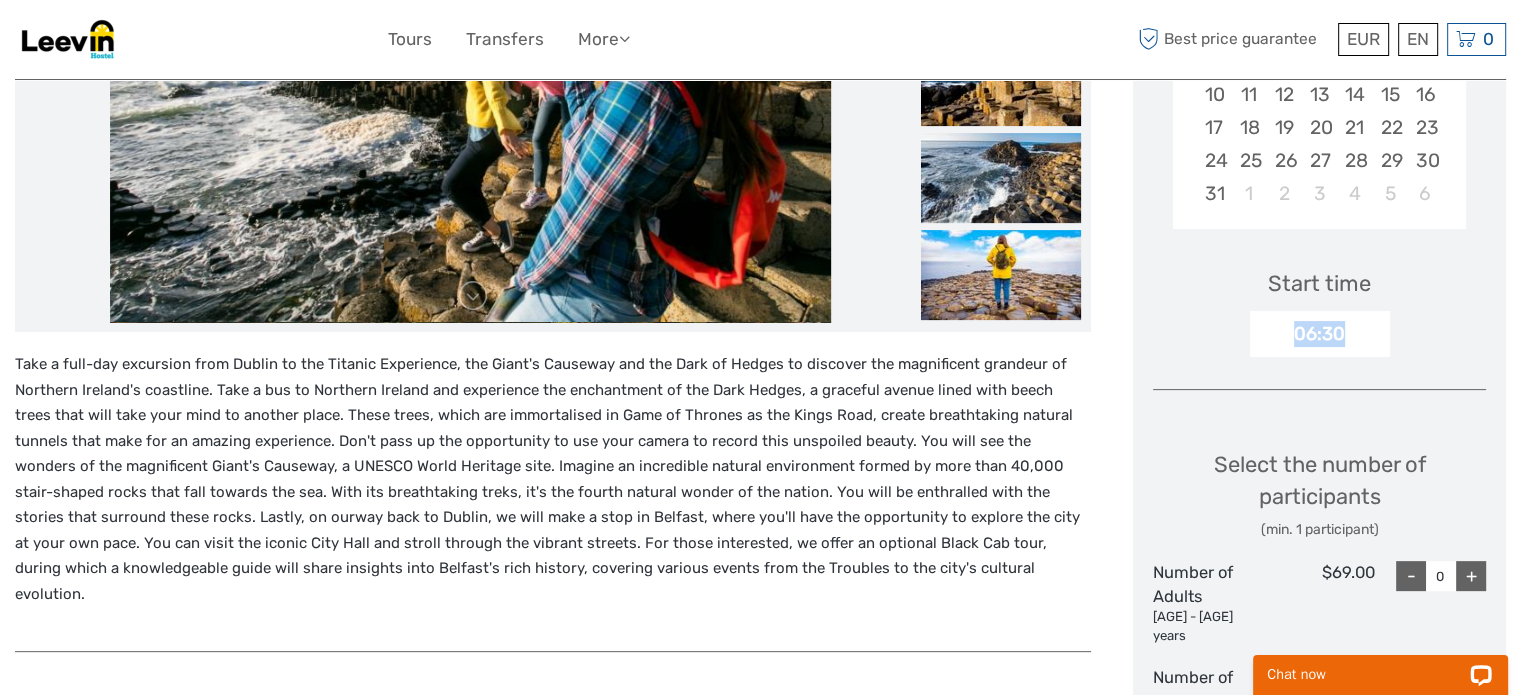 drag, startPoint x: 1292, startPoint y: 329, endPoint x: 1380, endPoint y: 334, distance: 88.14193 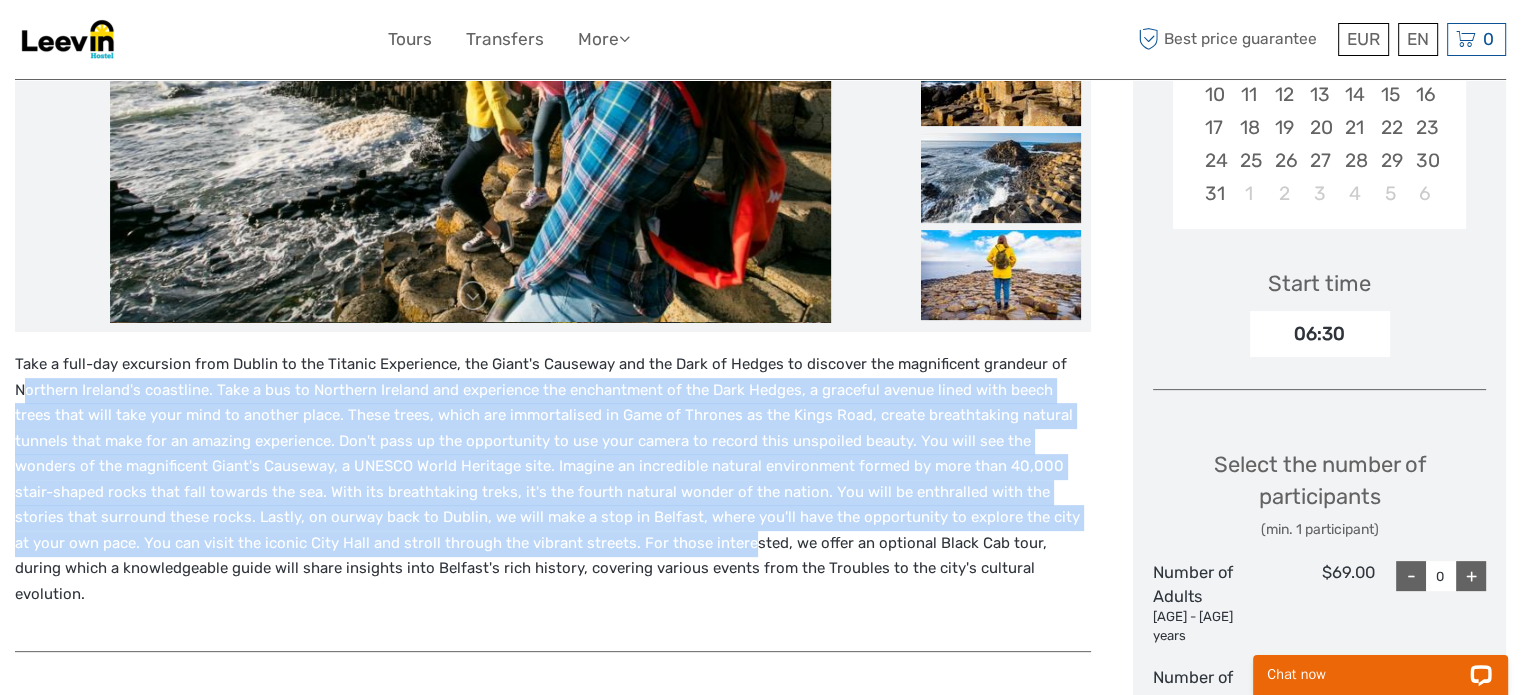 drag, startPoint x: 24, startPoint y: 383, endPoint x: 526, endPoint y: 555, distance: 530.6487 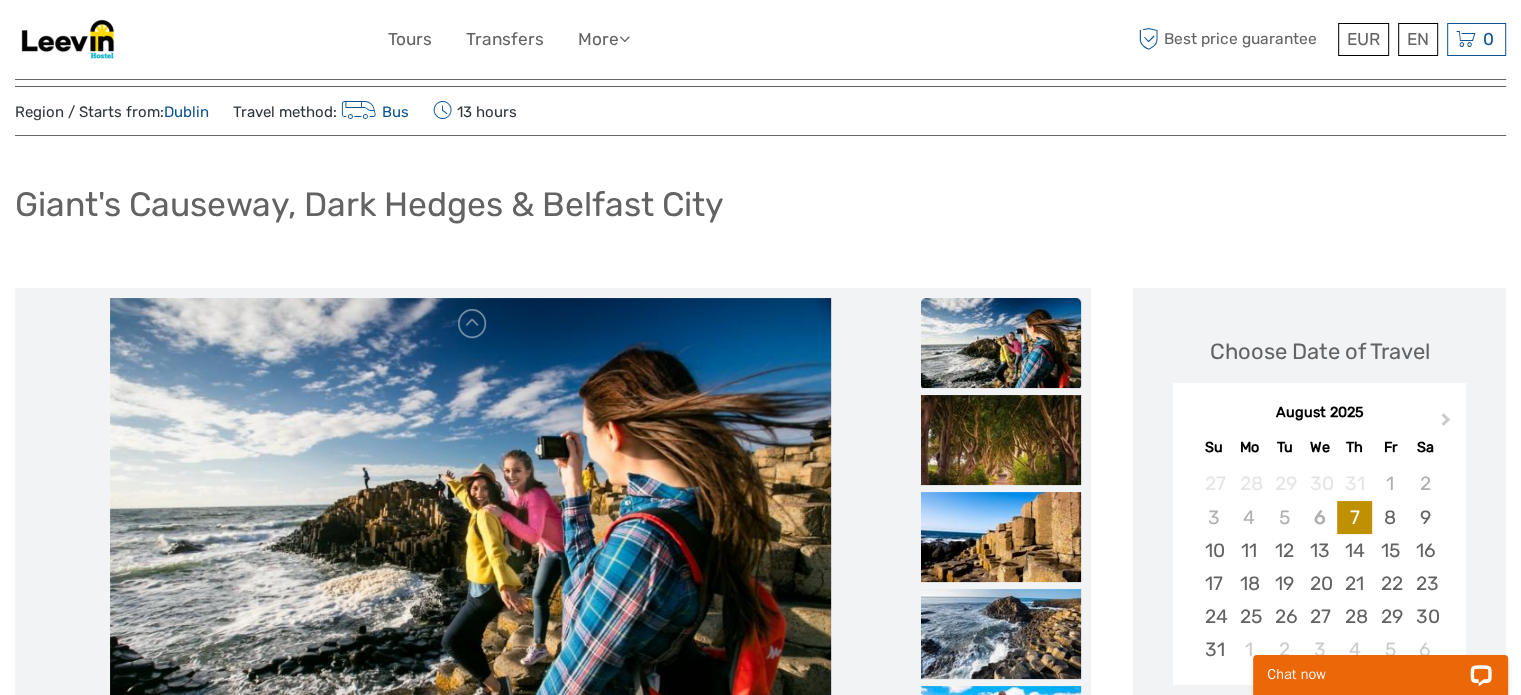 scroll, scrollTop: 0, scrollLeft: 0, axis: both 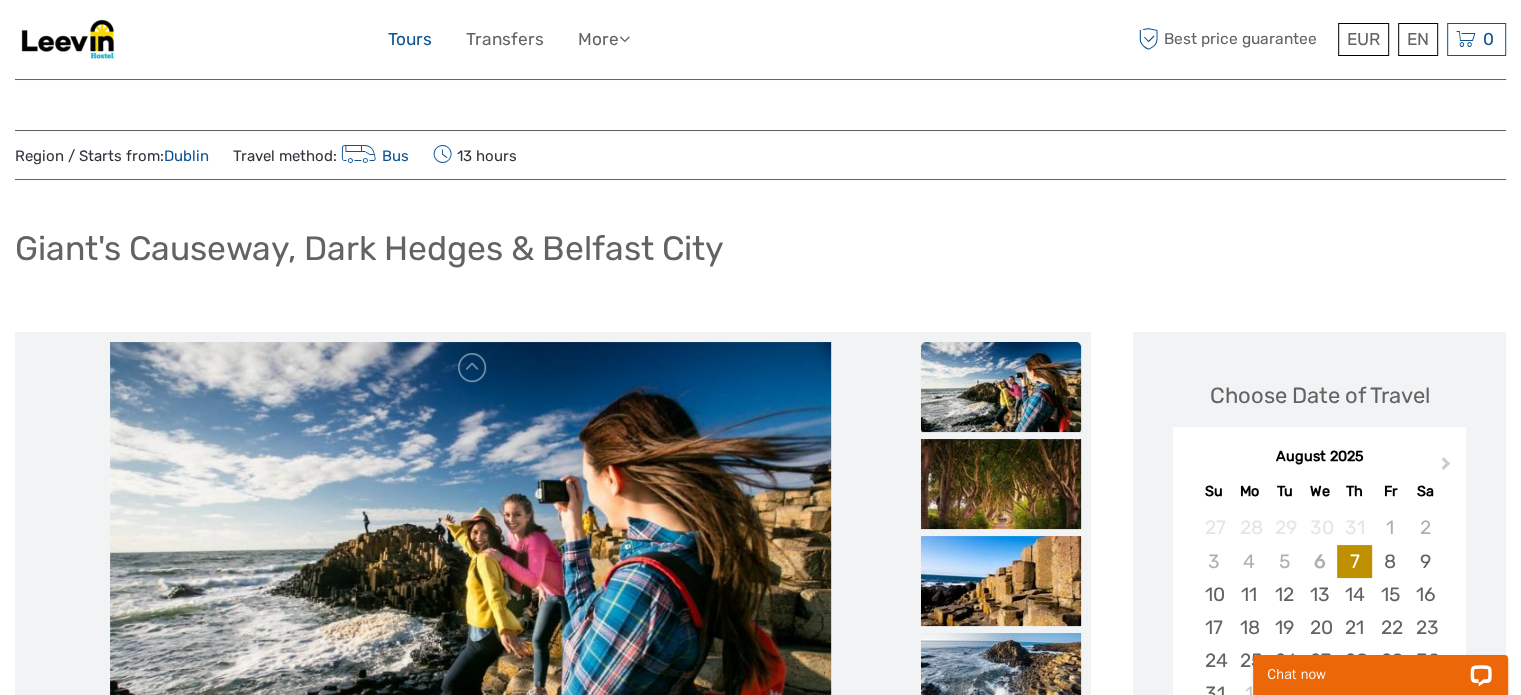 click on "Tours" at bounding box center (410, 39) 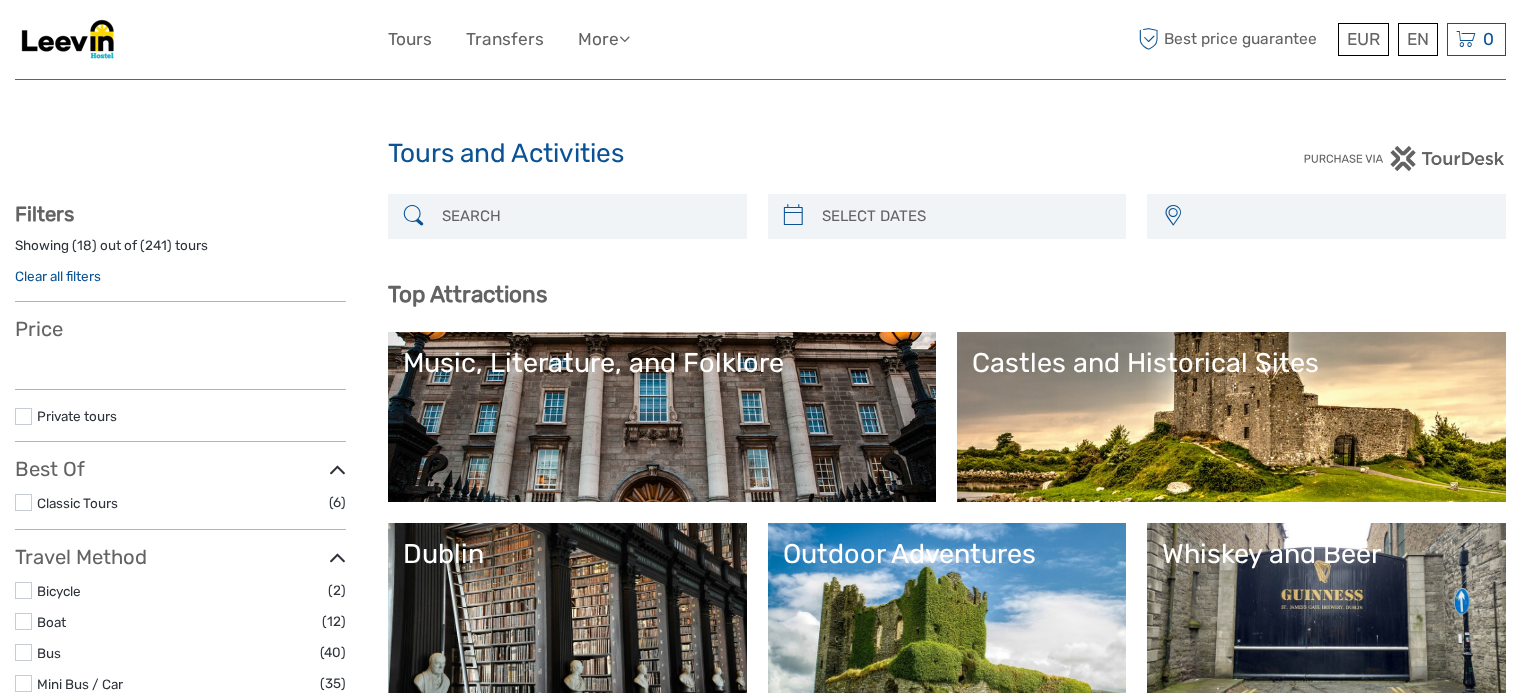 select 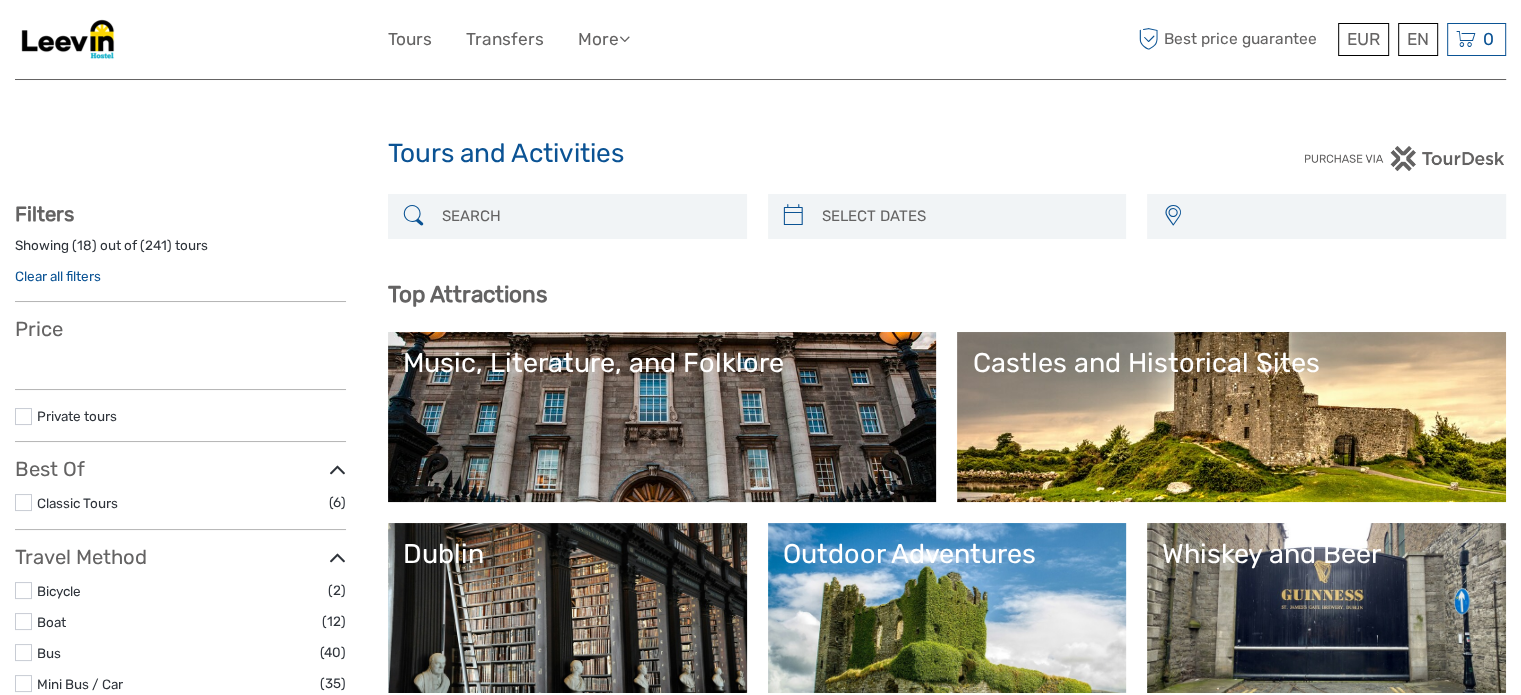scroll, scrollTop: 0, scrollLeft: 0, axis: both 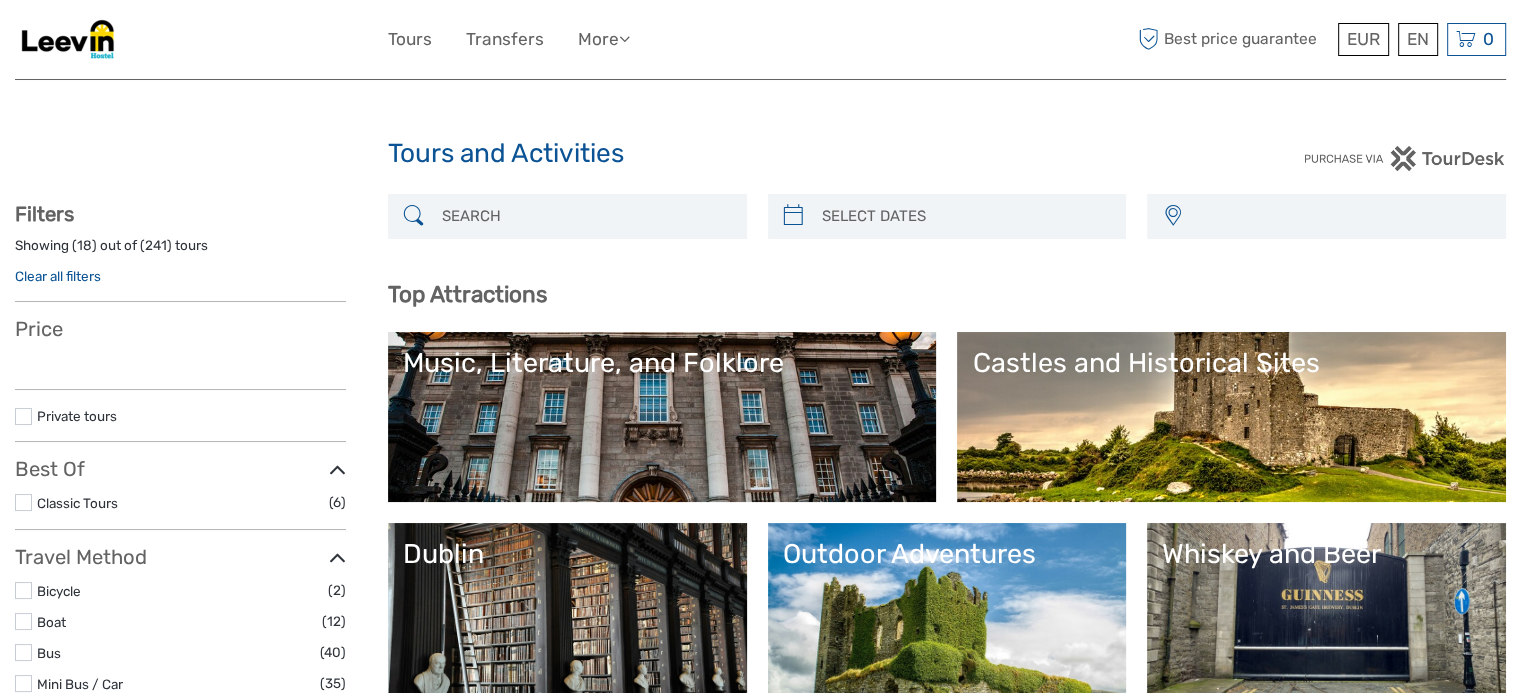 select 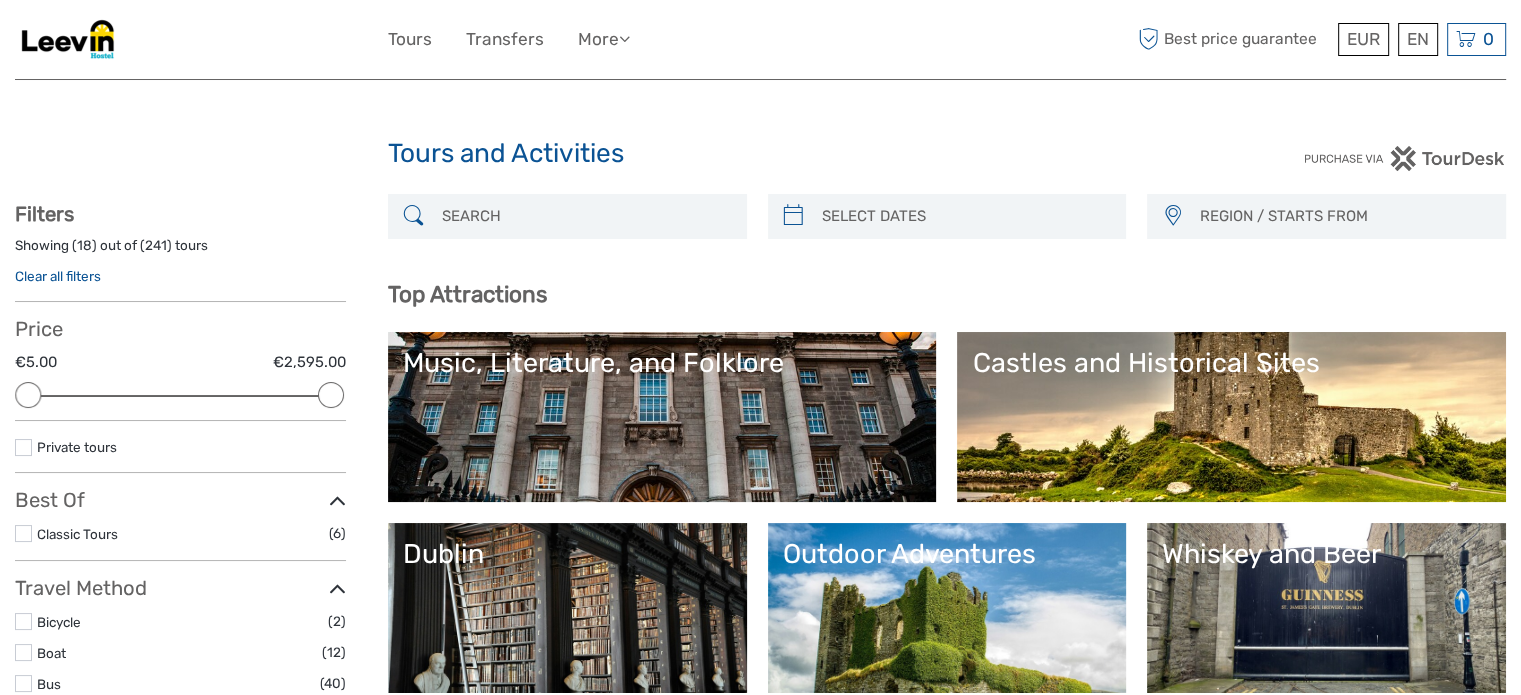 click at bounding box center [585, 216] 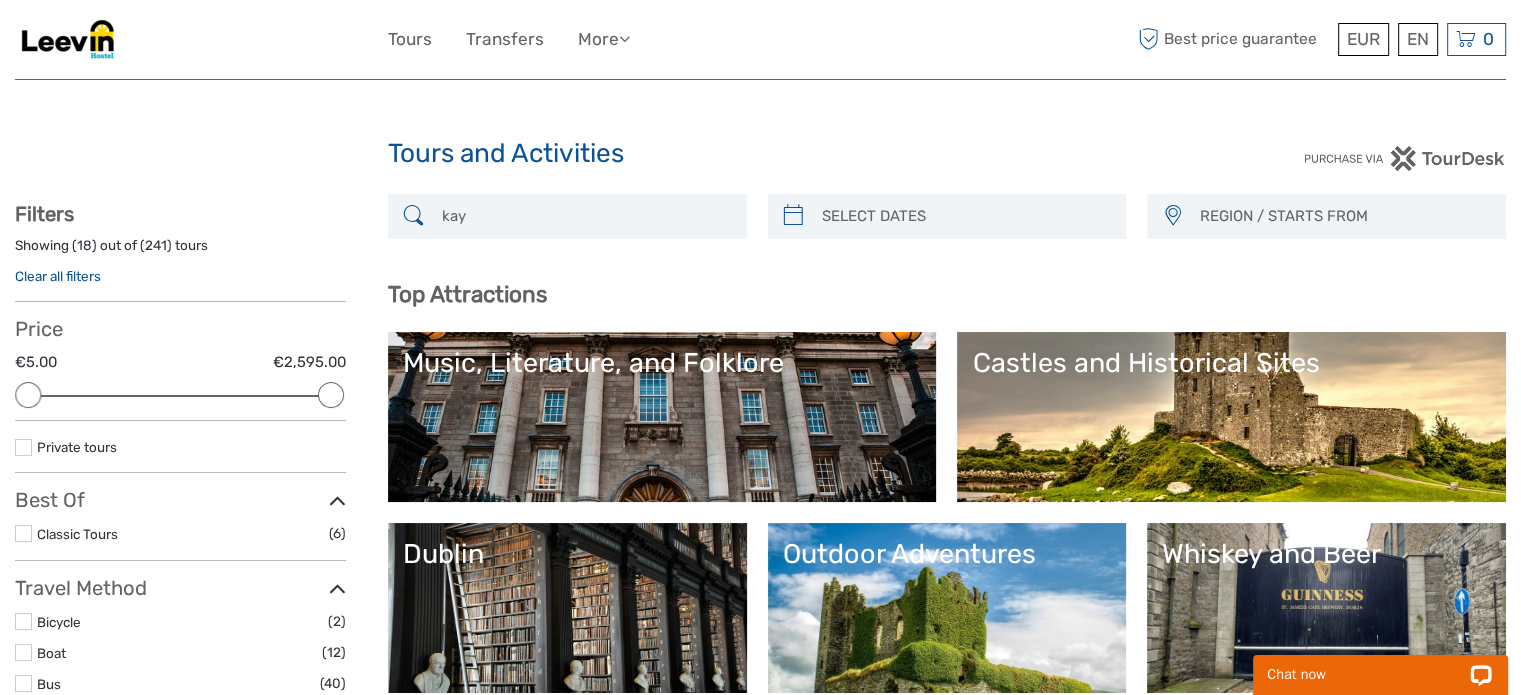 scroll, scrollTop: 0, scrollLeft: 0, axis: both 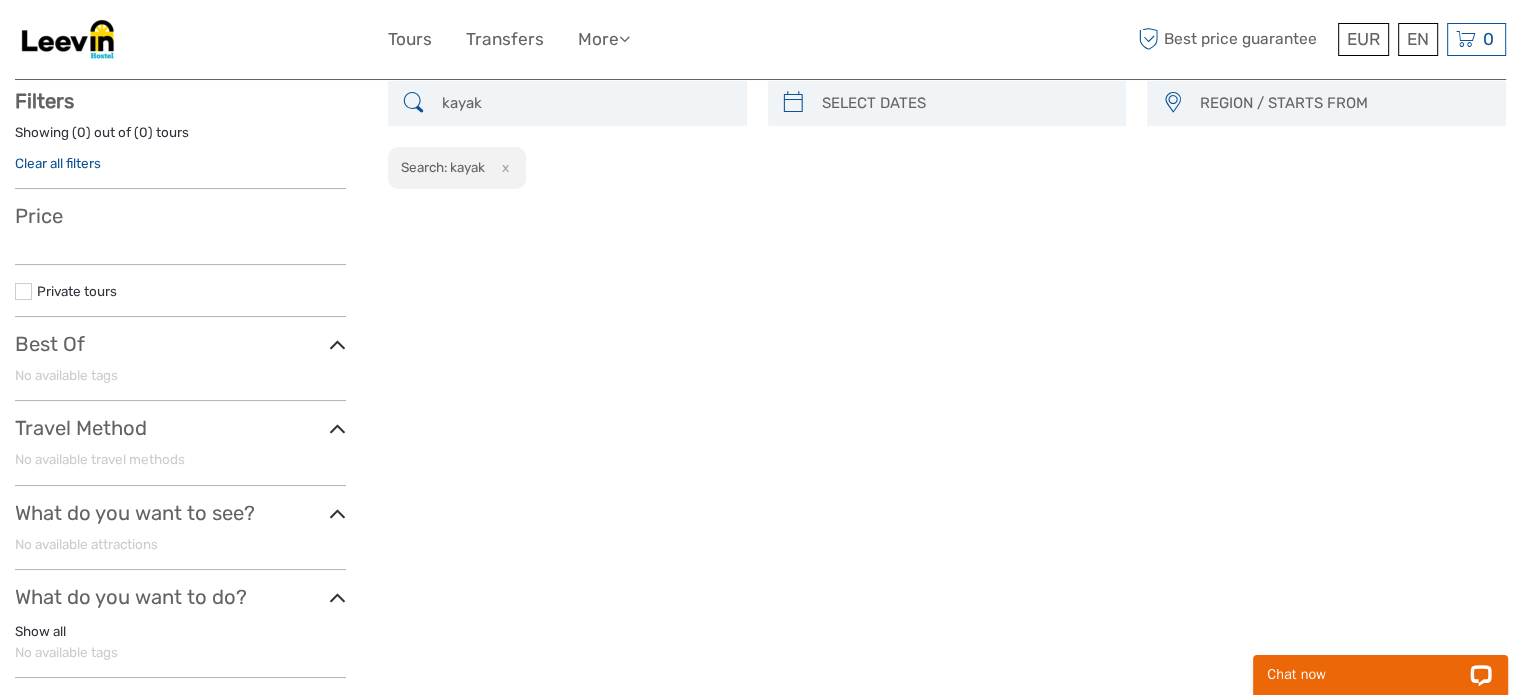 click on "kayak" at bounding box center [585, 103] 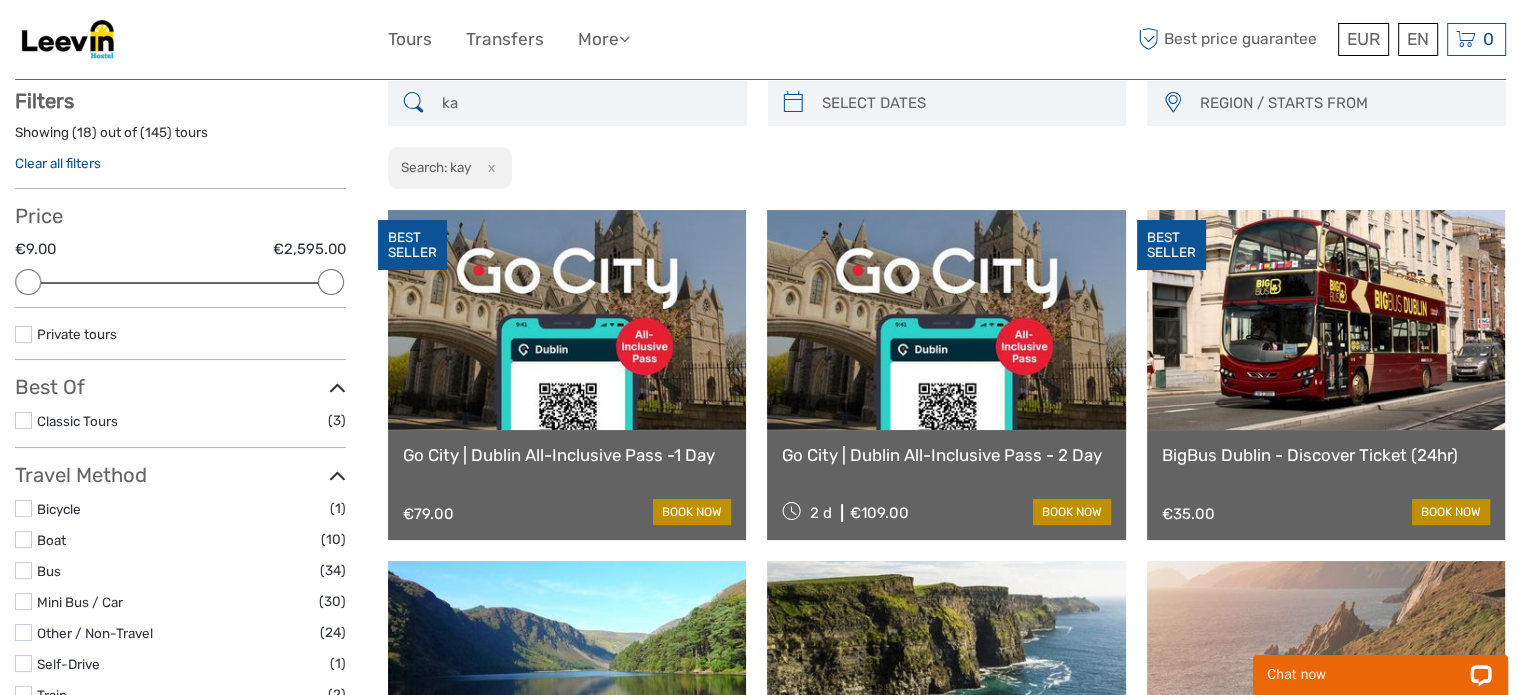 type on "k" 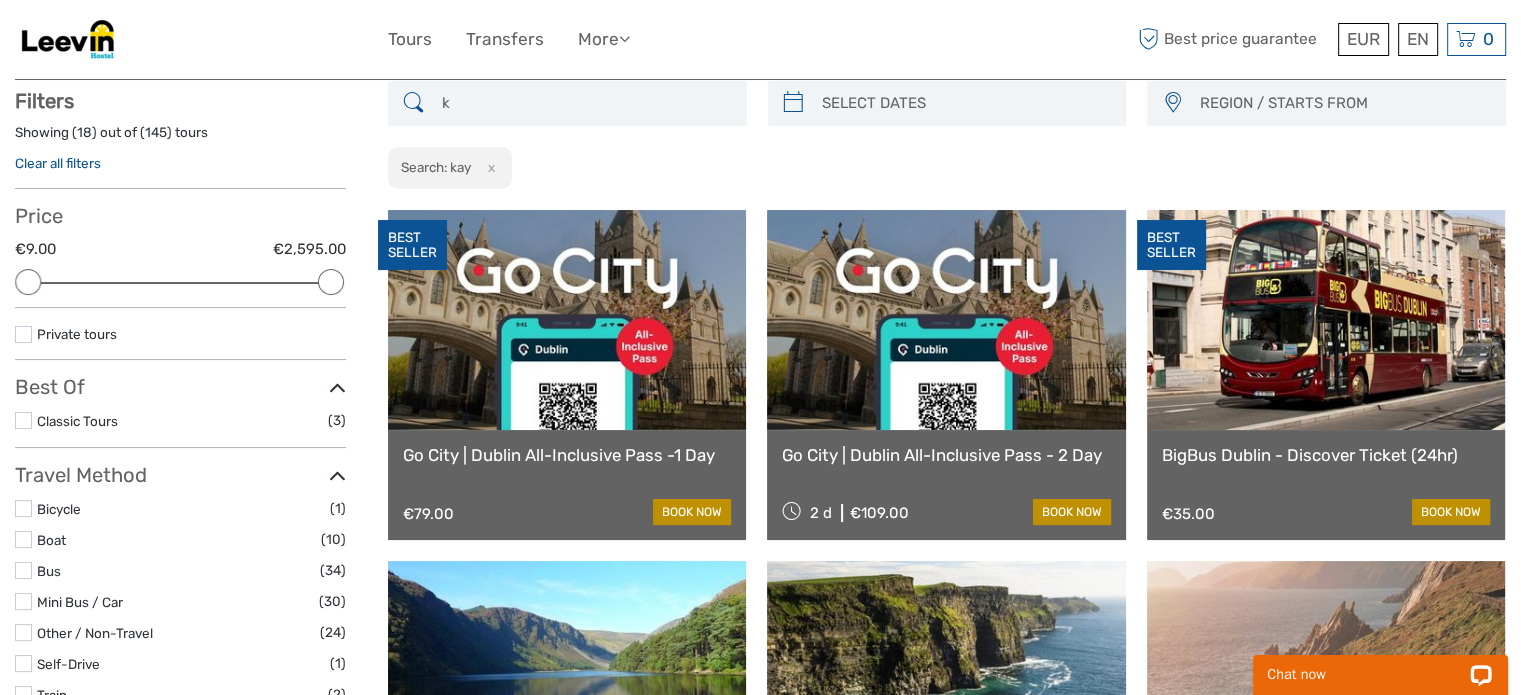 type 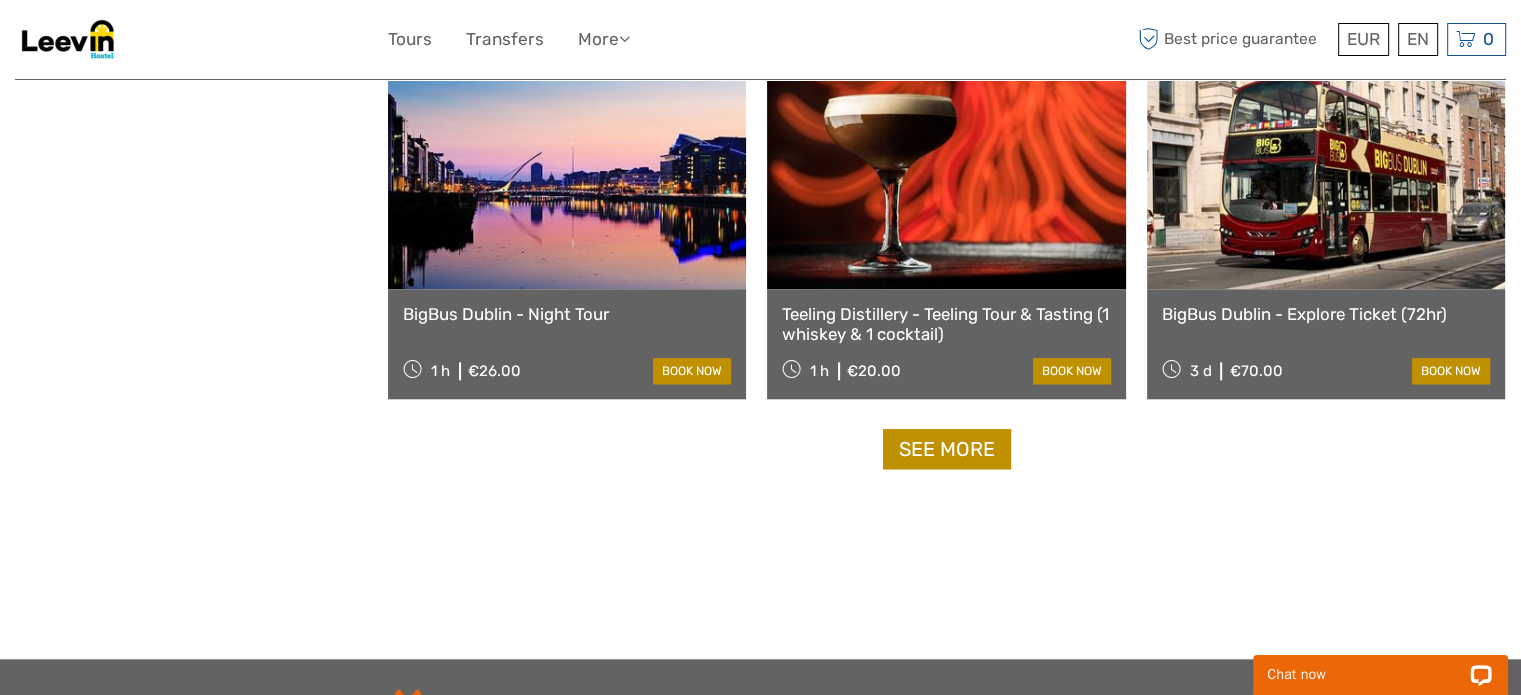 scroll, scrollTop: 1813, scrollLeft: 0, axis: vertical 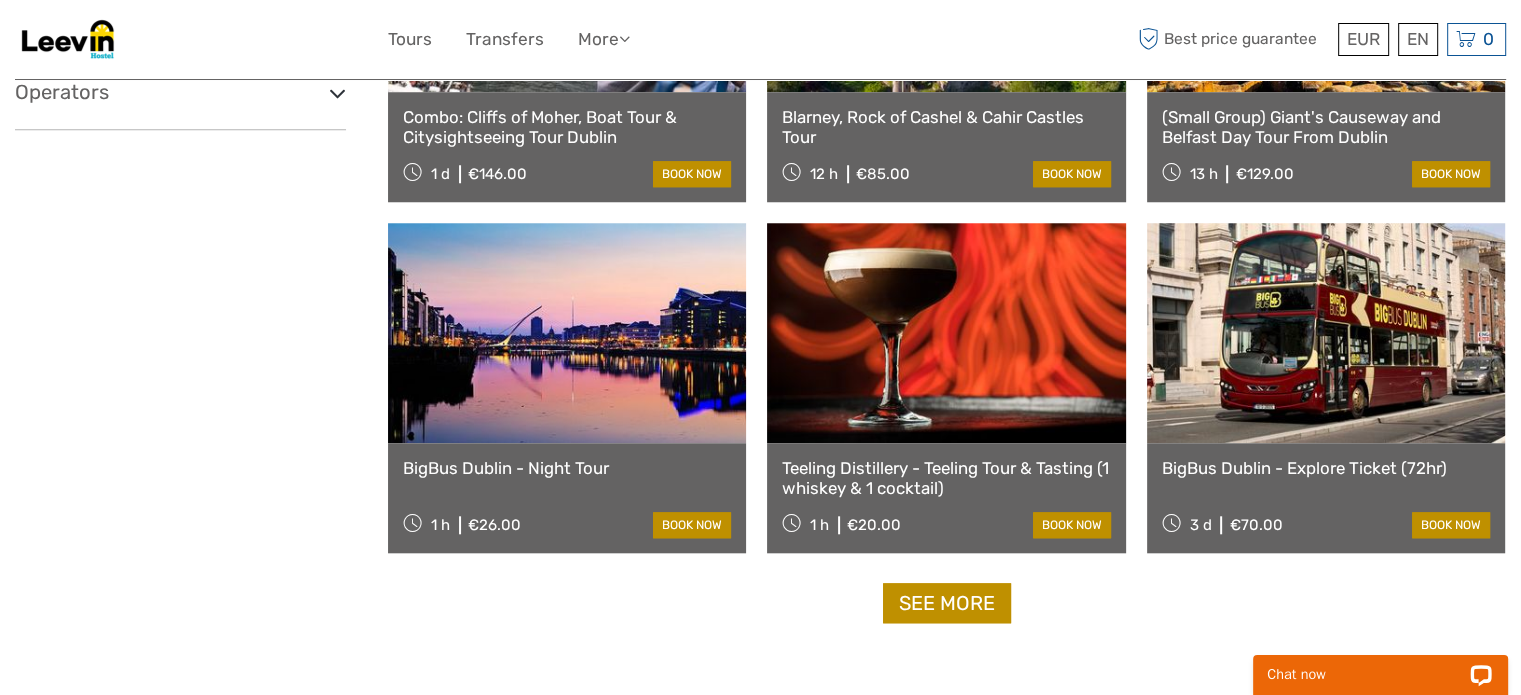 click at bounding box center (1326, 333) 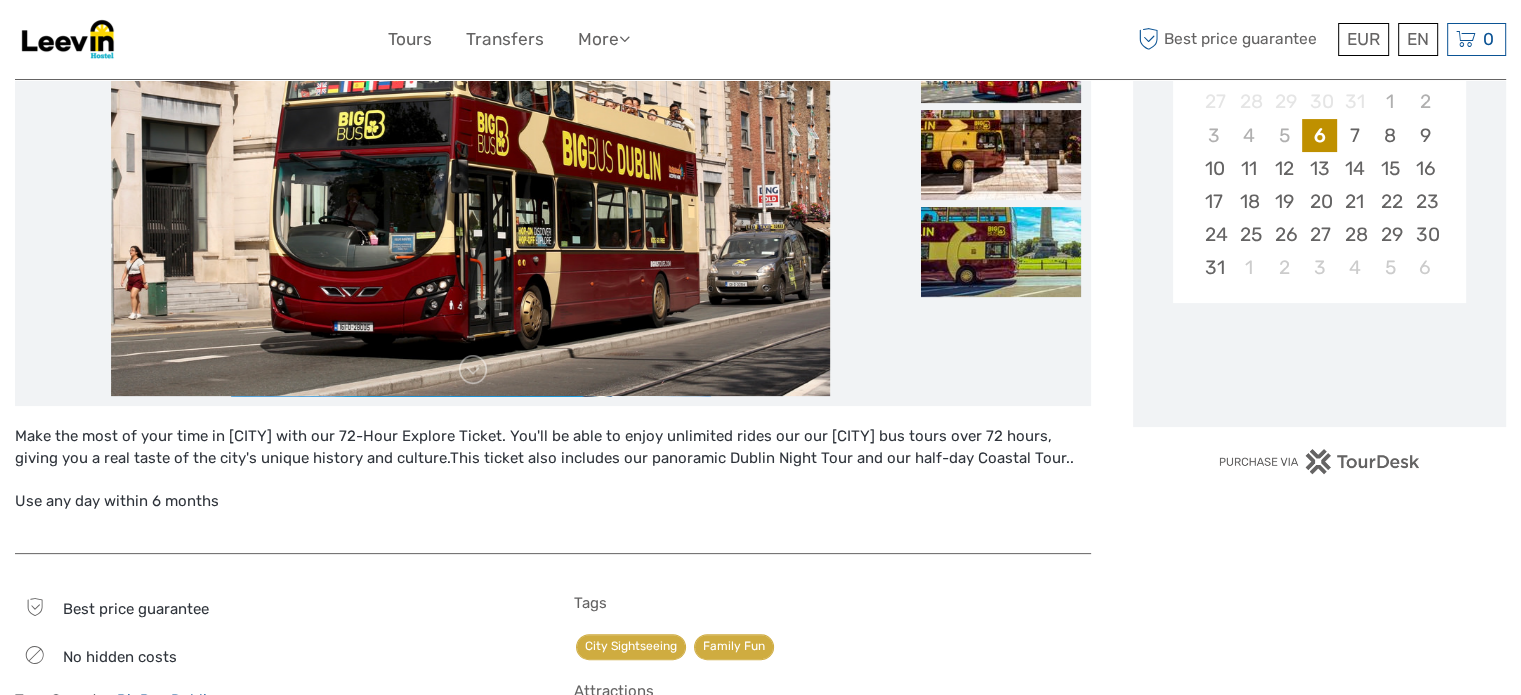 scroll, scrollTop: 573, scrollLeft: 0, axis: vertical 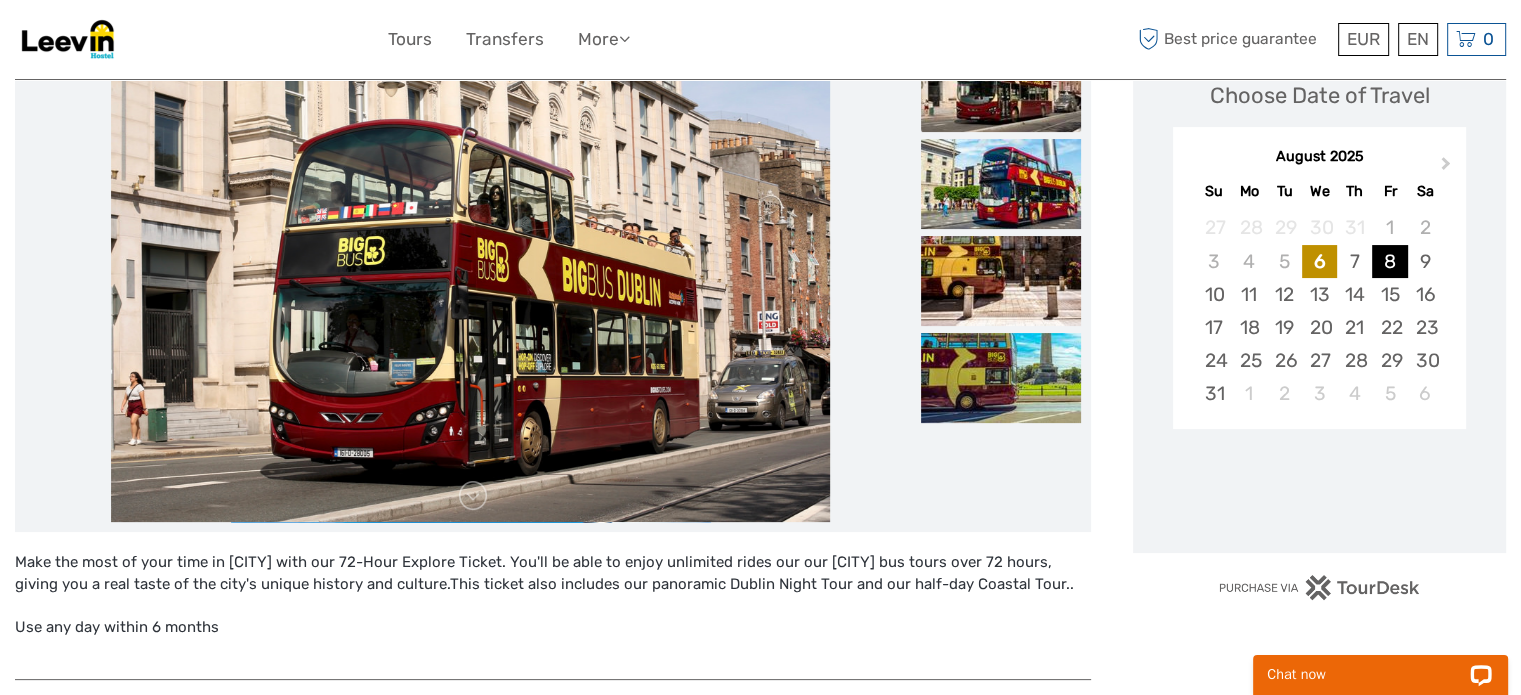 click on "8" at bounding box center [1389, 261] 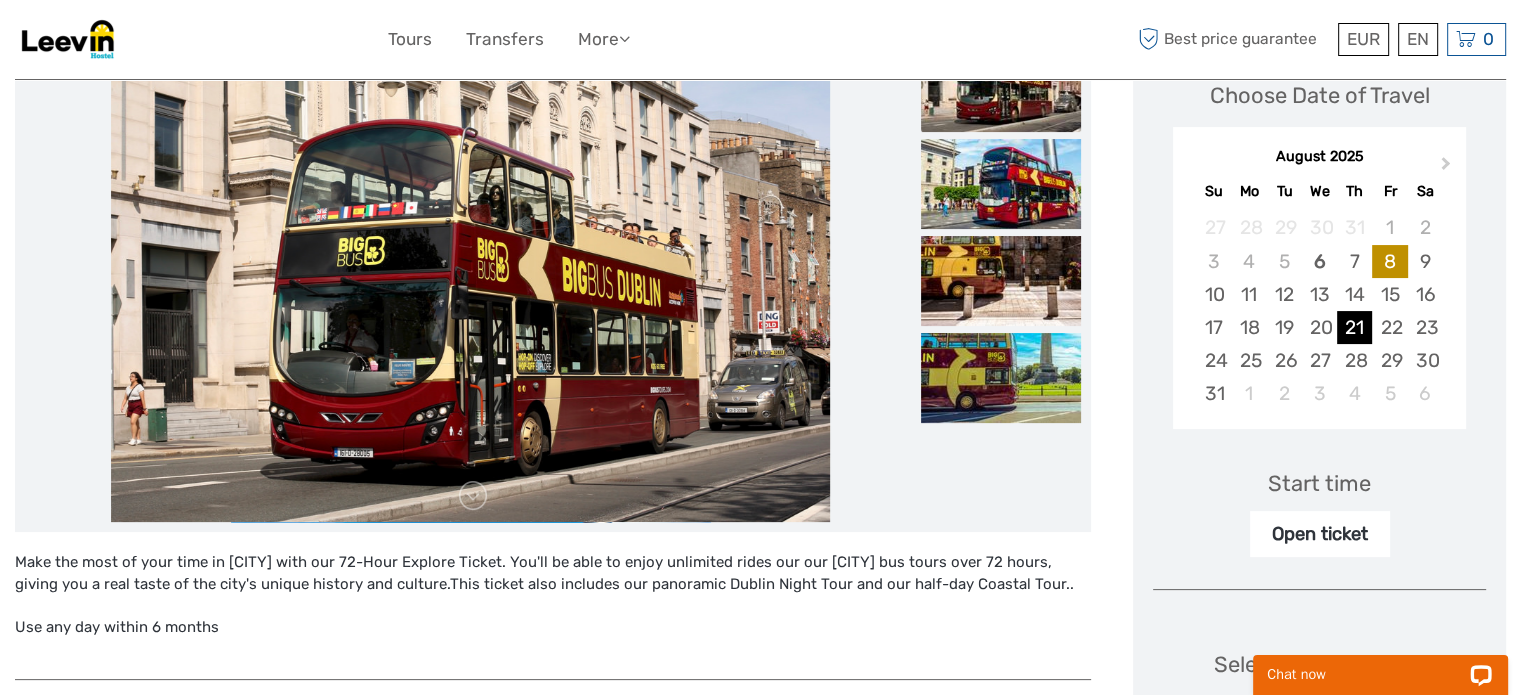 click on "21" at bounding box center (1354, 327) 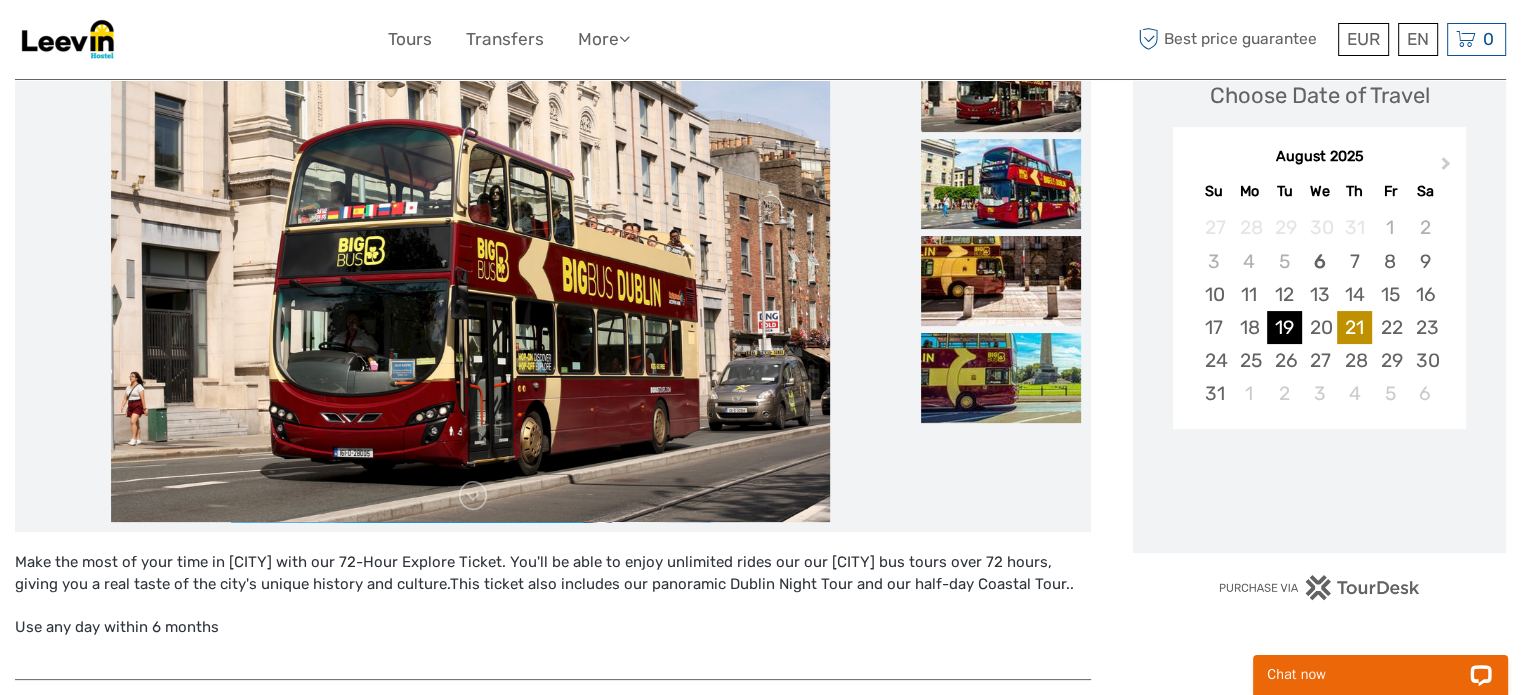 click on "19" at bounding box center [1284, 327] 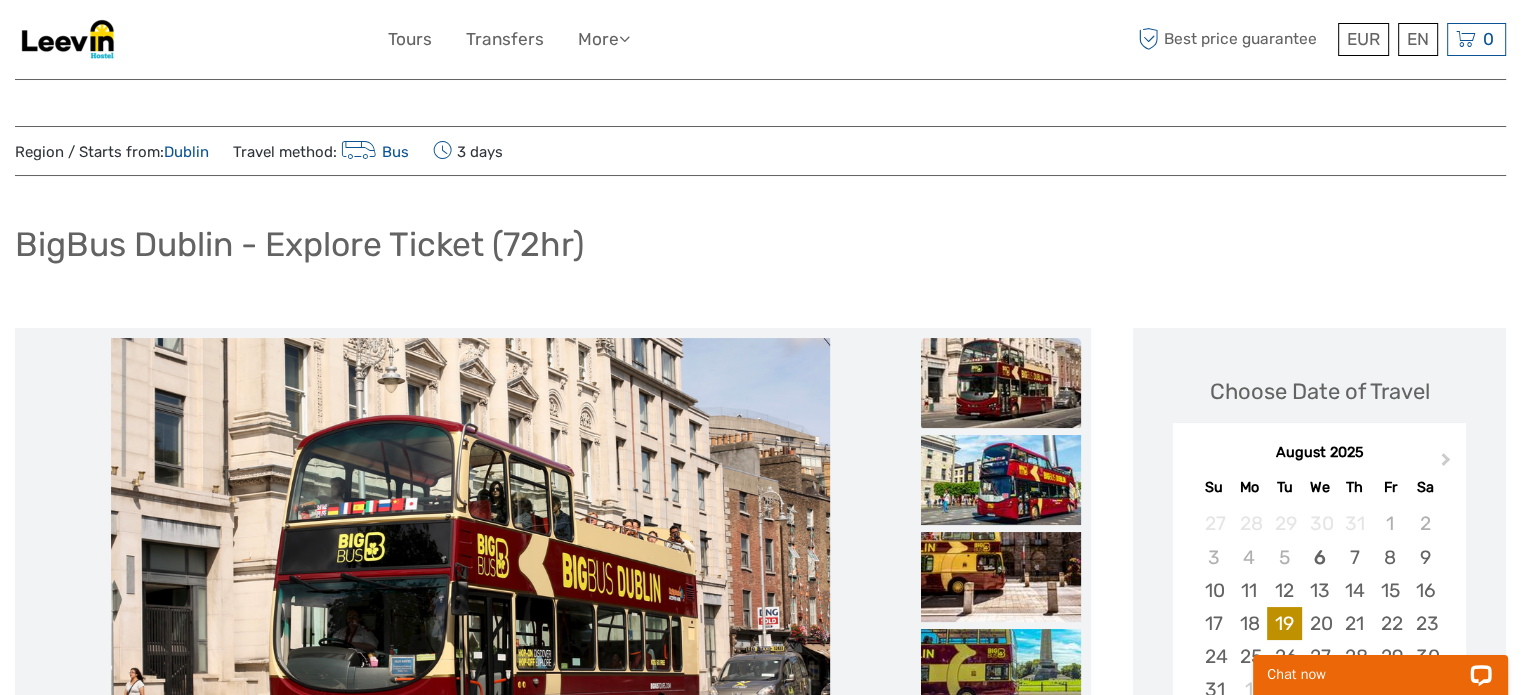 scroll, scrollTop: 0, scrollLeft: 0, axis: both 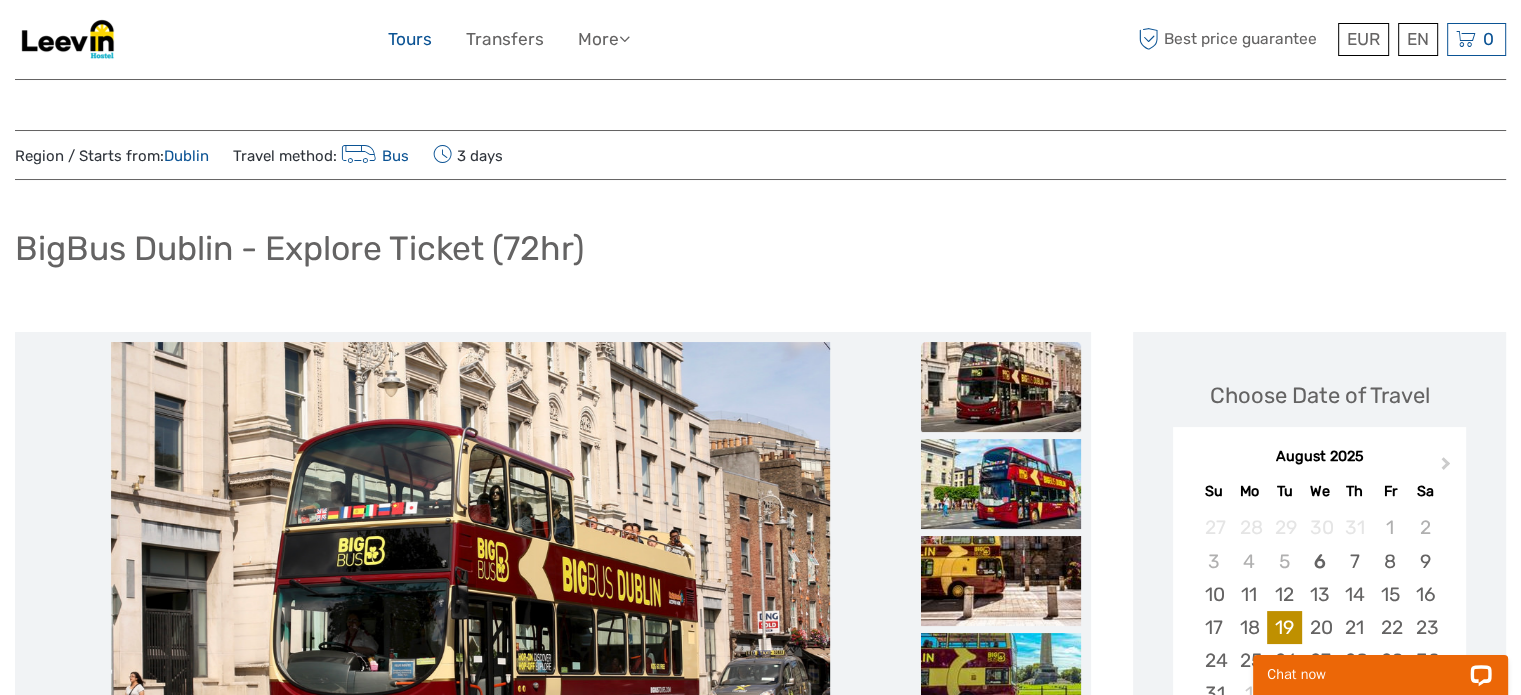 click on "Tours" at bounding box center [410, 39] 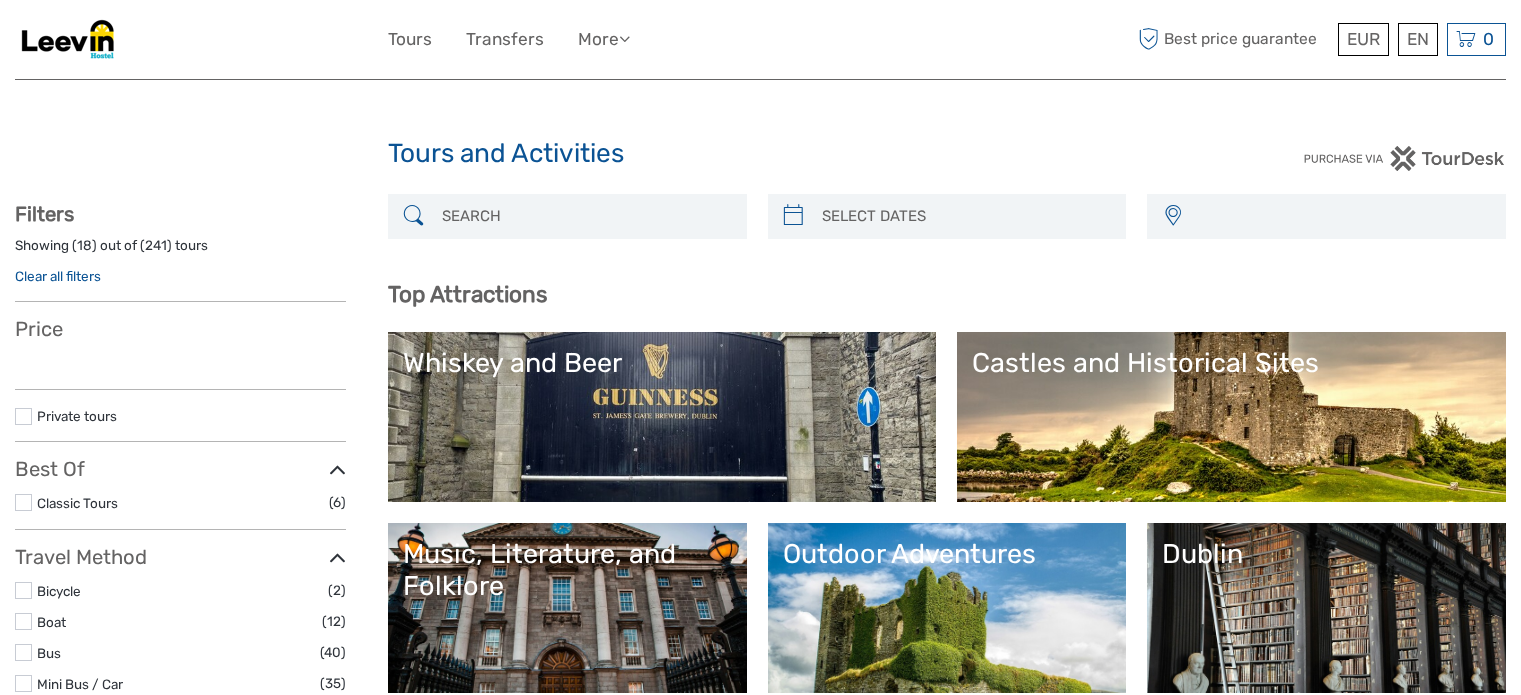 select 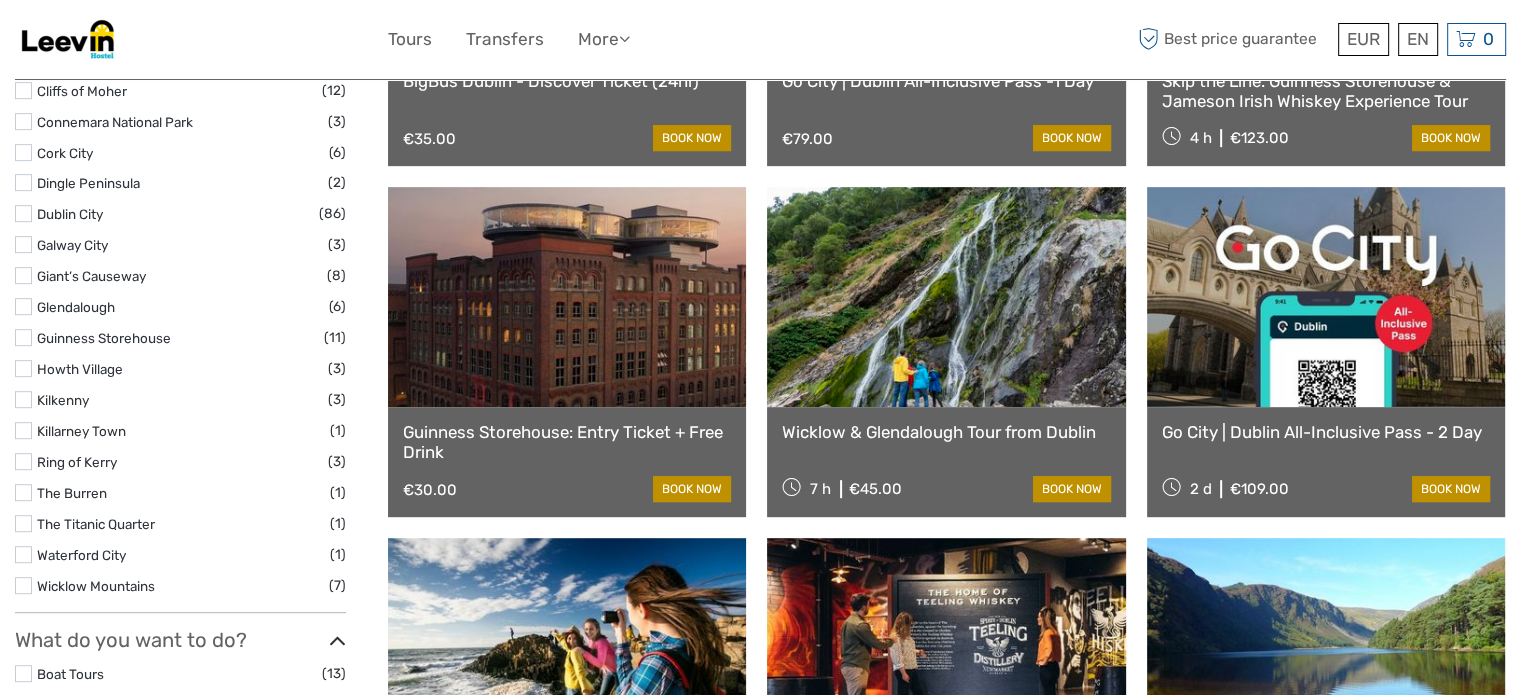 select 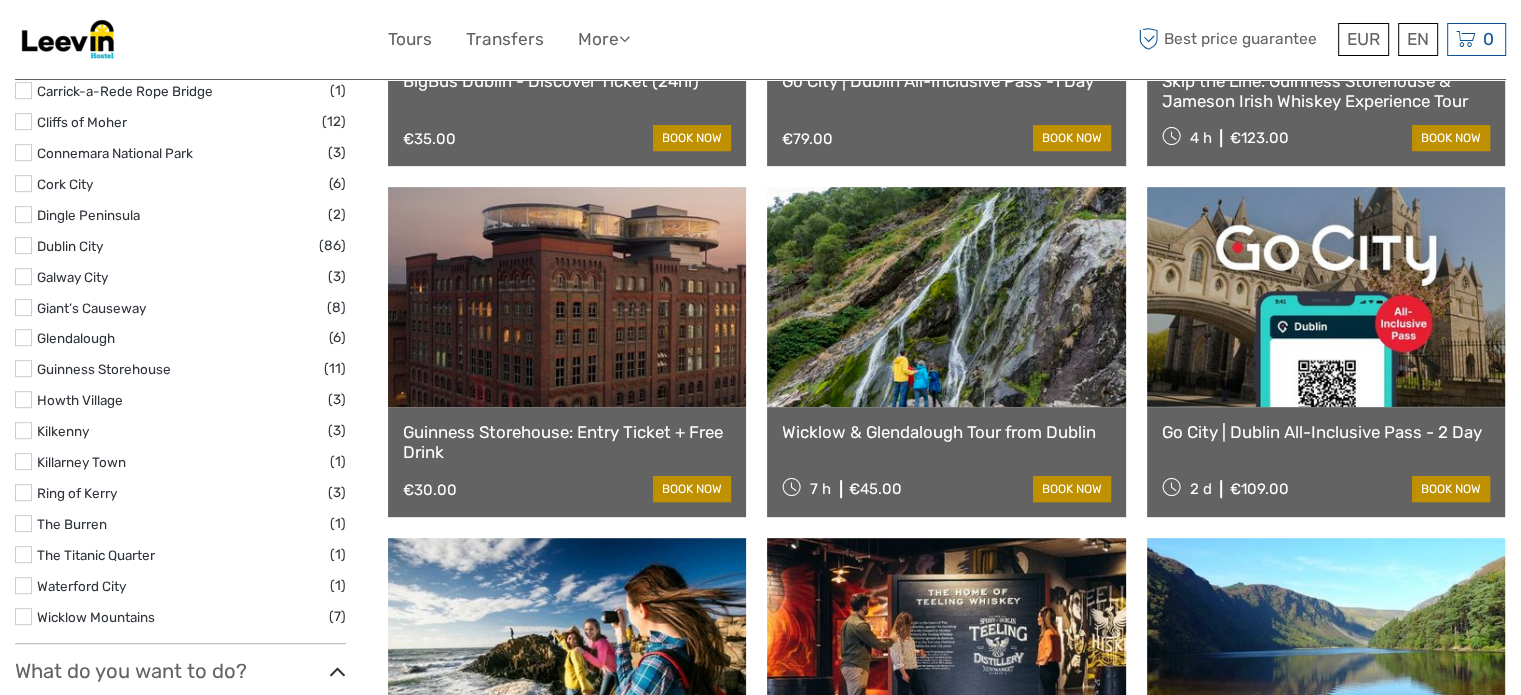 scroll, scrollTop: 931, scrollLeft: 0, axis: vertical 